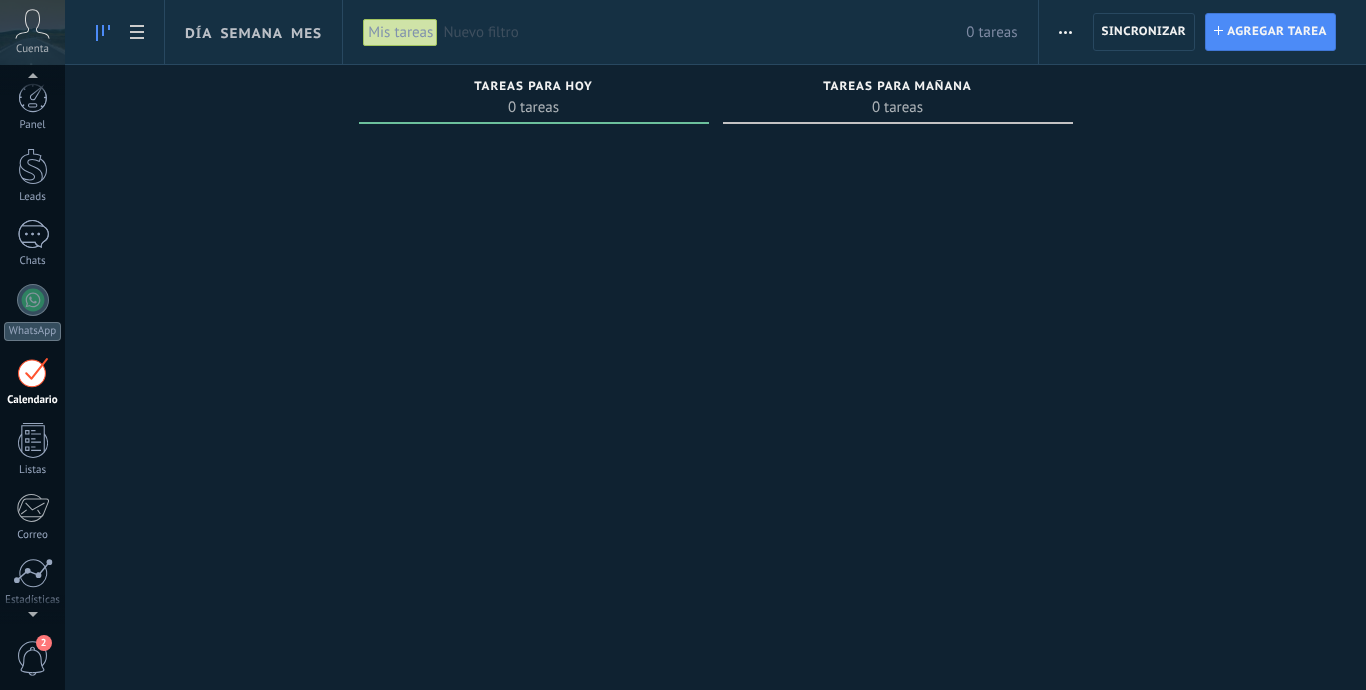 scroll, scrollTop: 0, scrollLeft: 0, axis: both 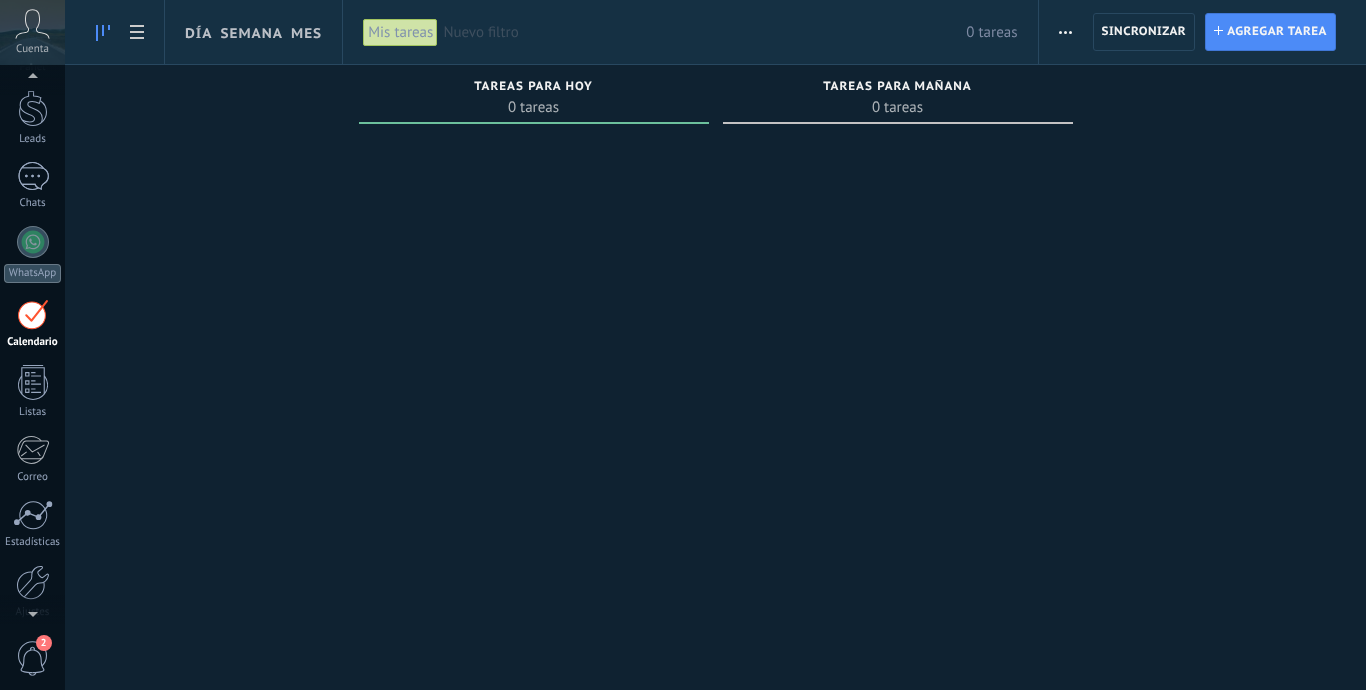 click on "Tareas completas 0 tareas Tareas caducadas 0 tareas Tareas para hoy 0 tareas Tareas para mañana 0 tareas Tareas para esta semana 0 tareas Tareas para la próxima semana 0 tareas Tareas para el mes 0 tareas Tareas para el futuro 0 tareas" at bounding box center (715, 313) 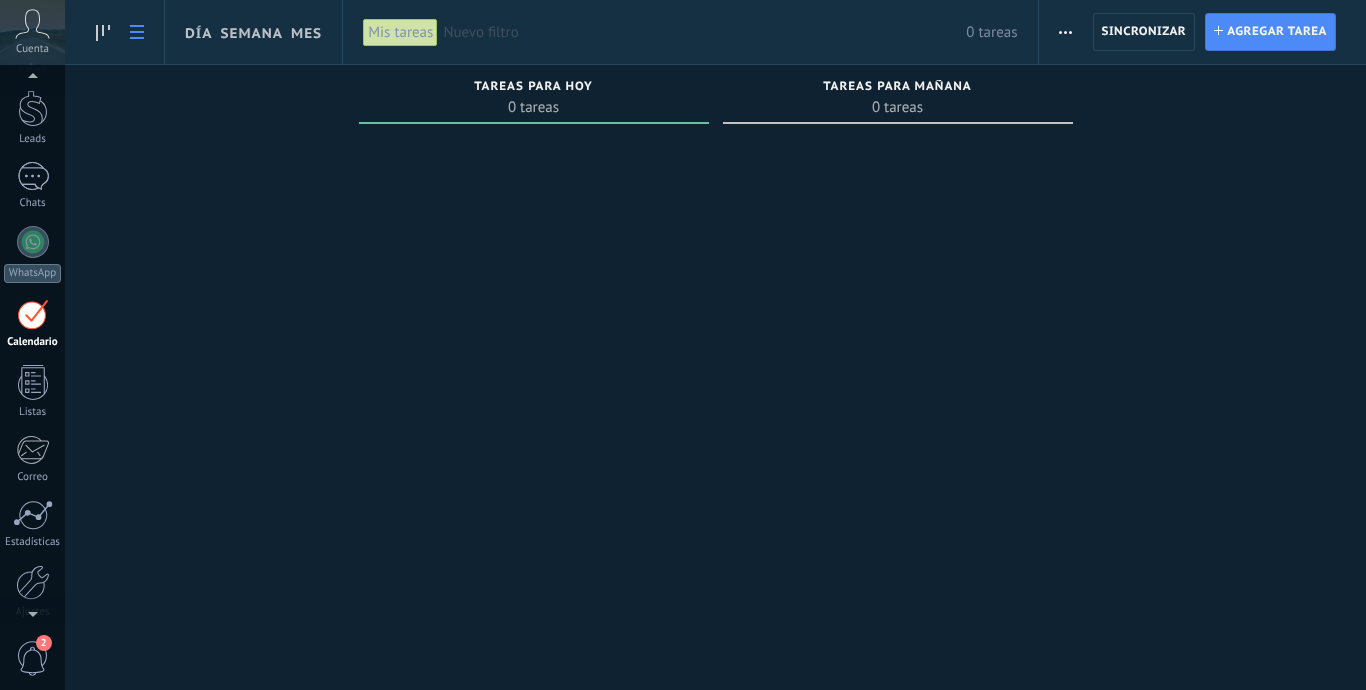 click at bounding box center [137, 32] 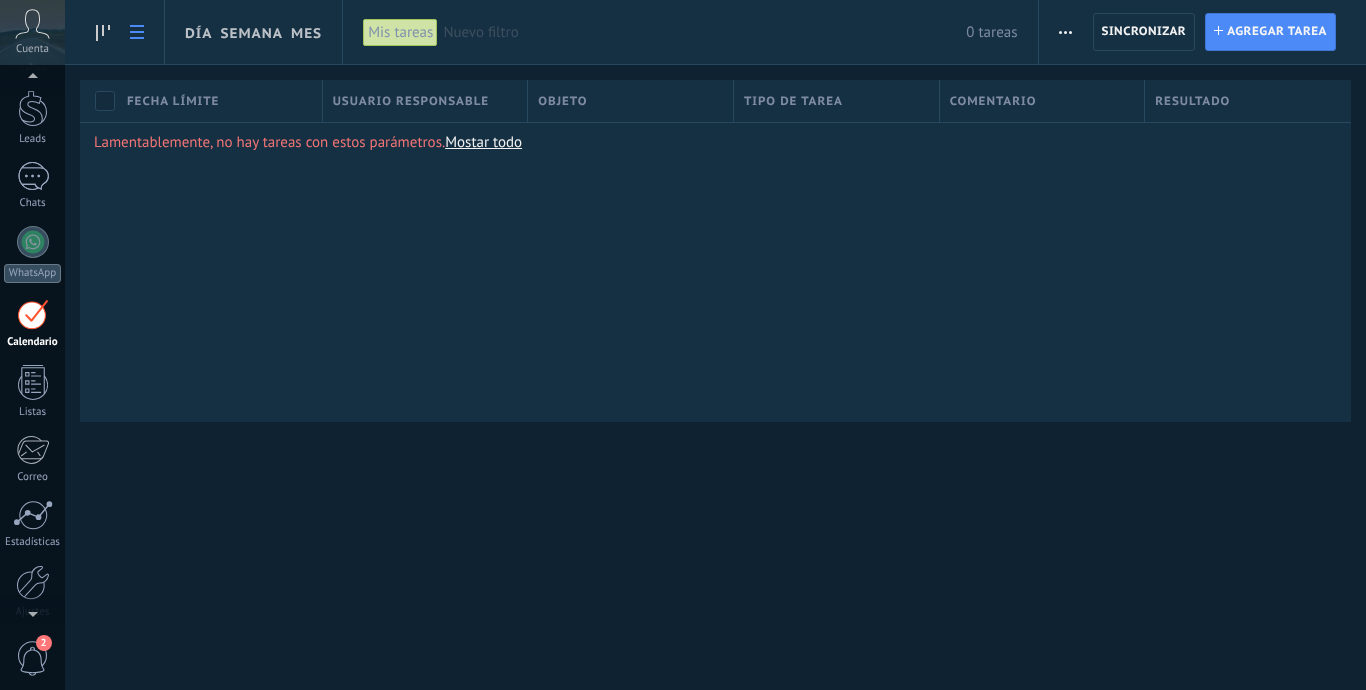 click on "Día Semana Mes" at bounding box center [203, 32] 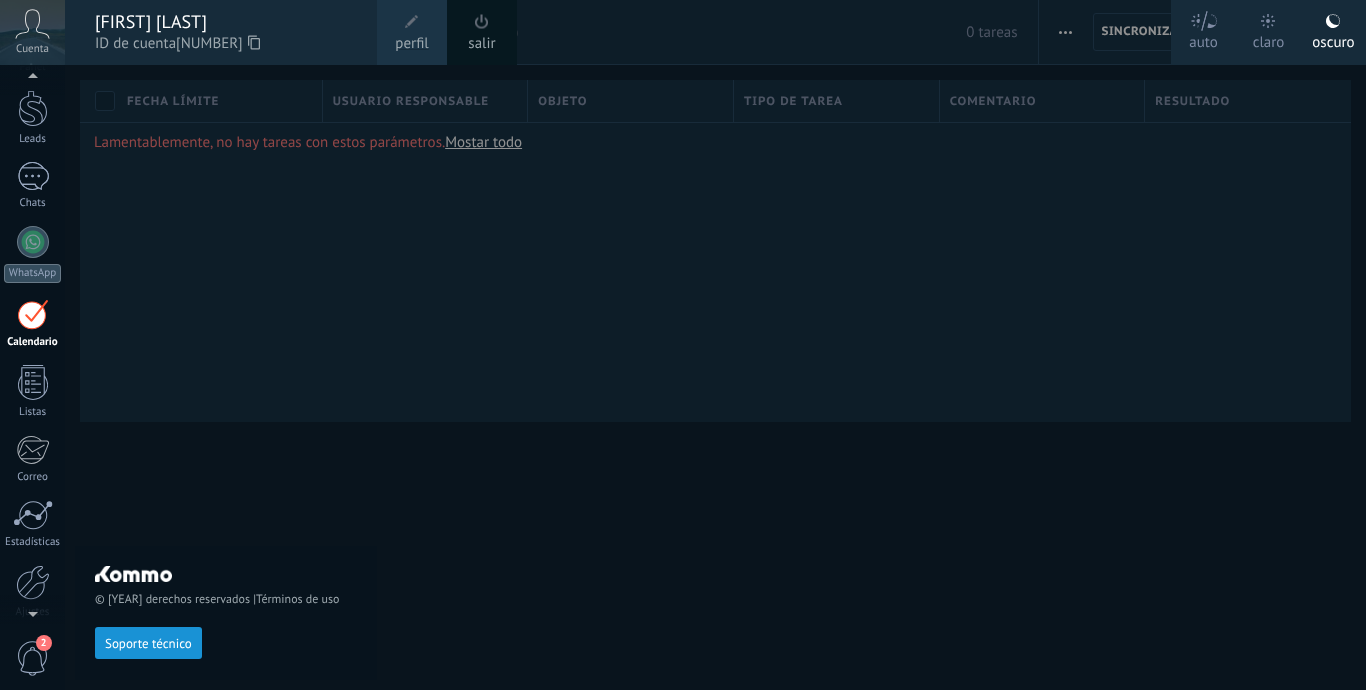 click at bounding box center [412, 22] 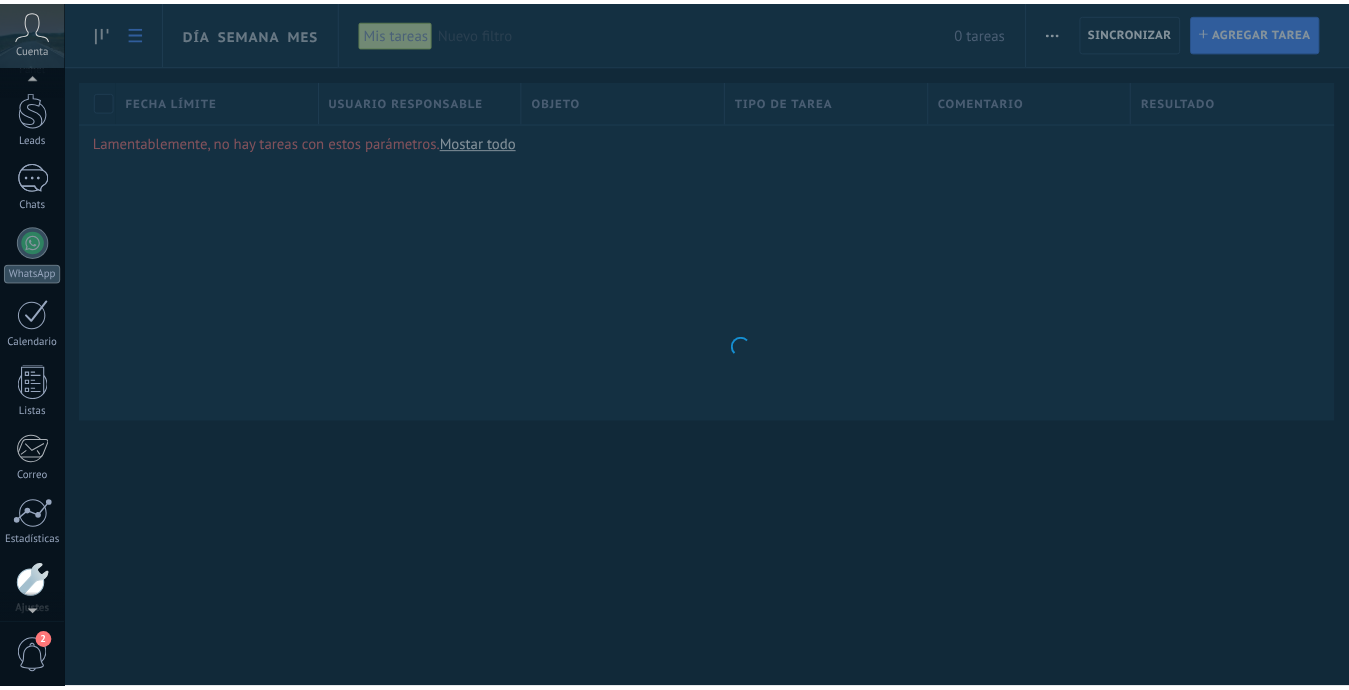scroll, scrollTop: 142, scrollLeft: 0, axis: vertical 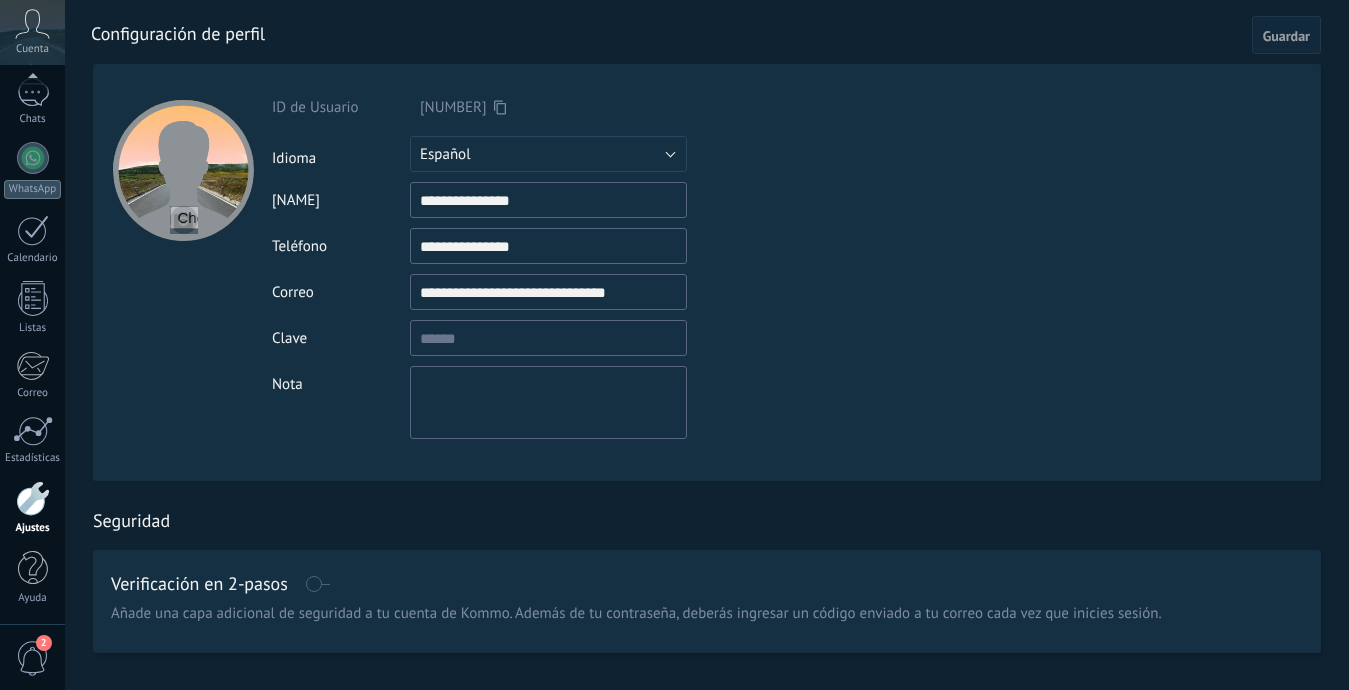 drag, startPoint x: 498, startPoint y: 295, endPoint x: 715, endPoint y: 295, distance: 217 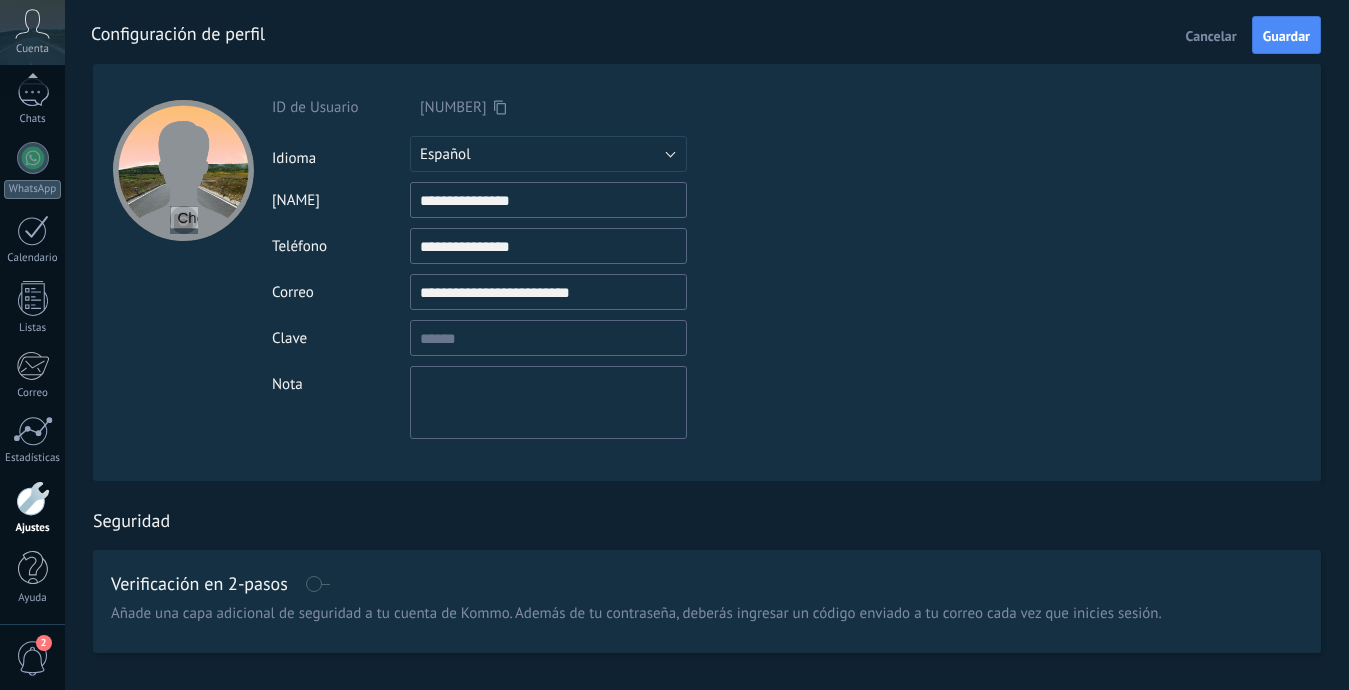 type on "**********" 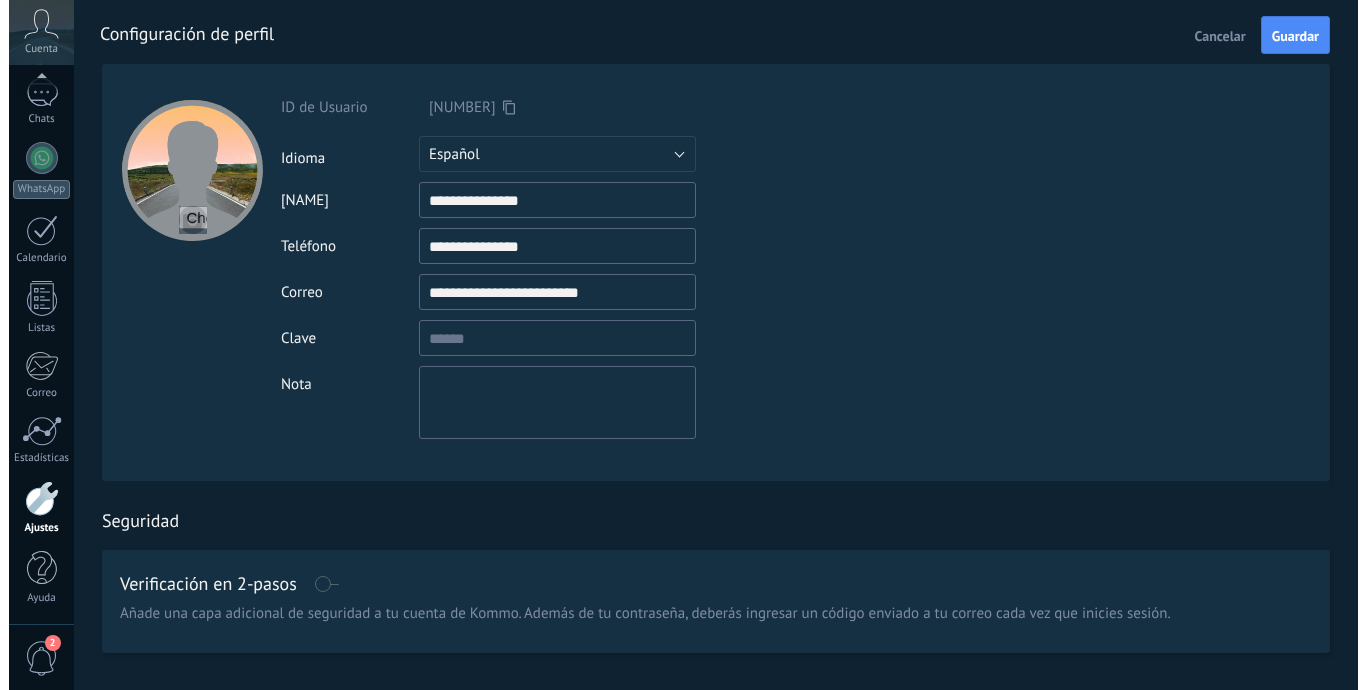 scroll, scrollTop: 0, scrollLeft: 0, axis: both 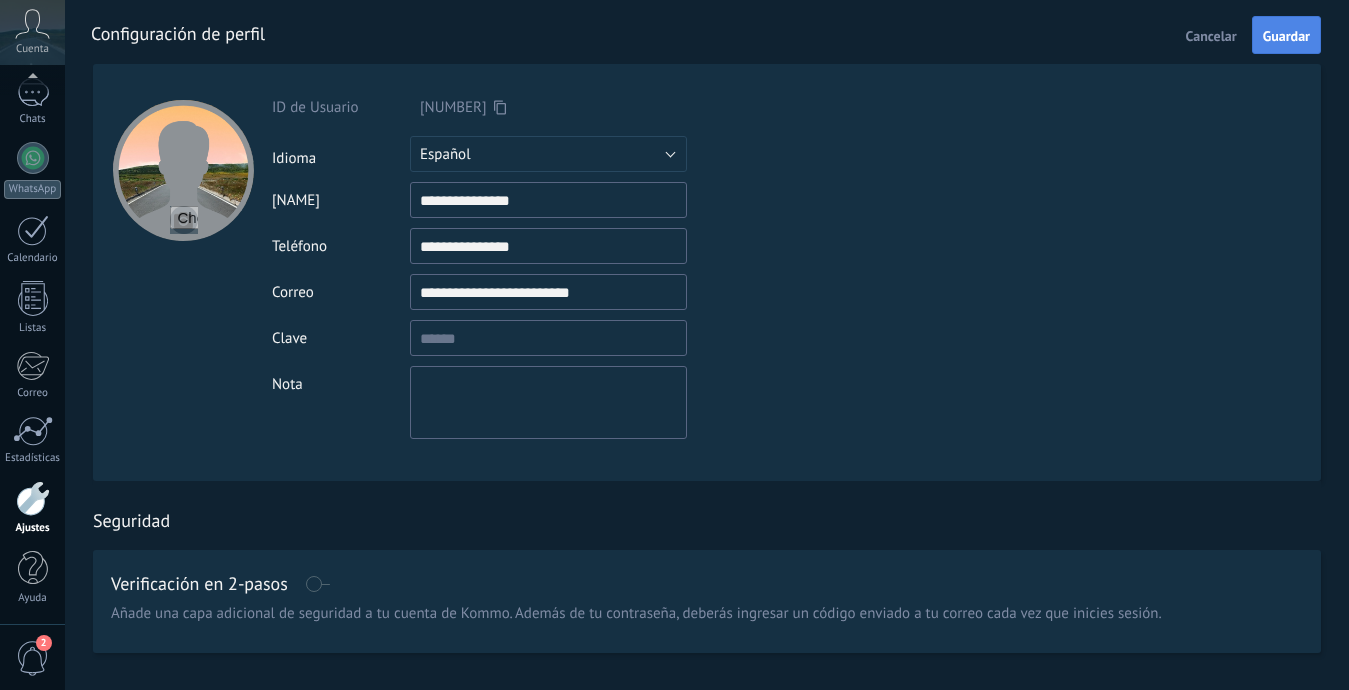 click on "Guardar" at bounding box center (1286, 36) 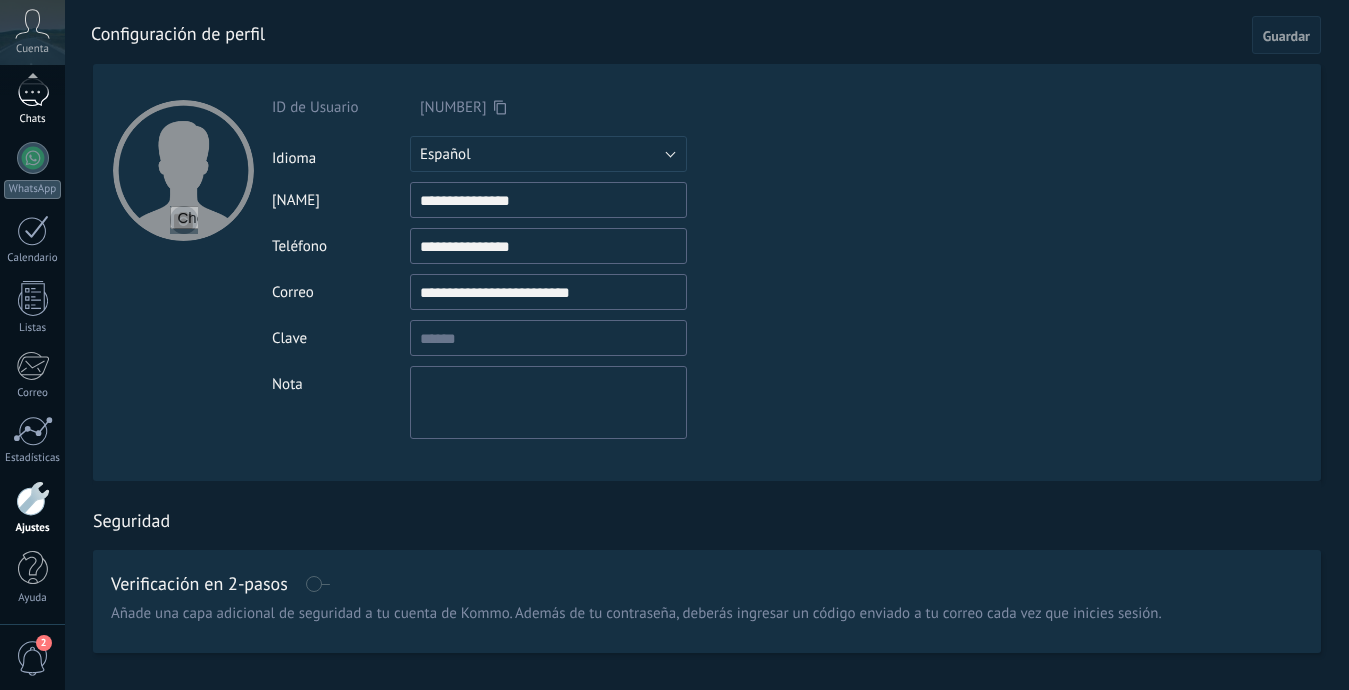 click on "Chats" at bounding box center (32, 102) 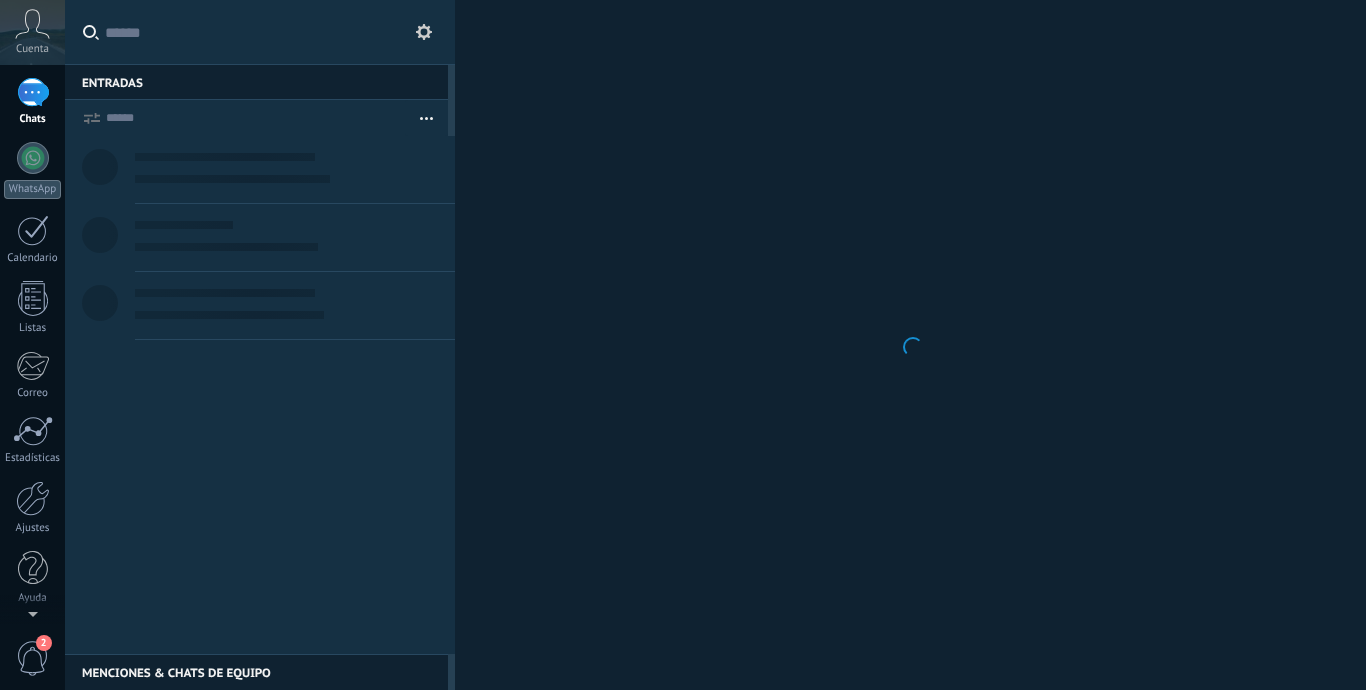 scroll, scrollTop: 0, scrollLeft: 0, axis: both 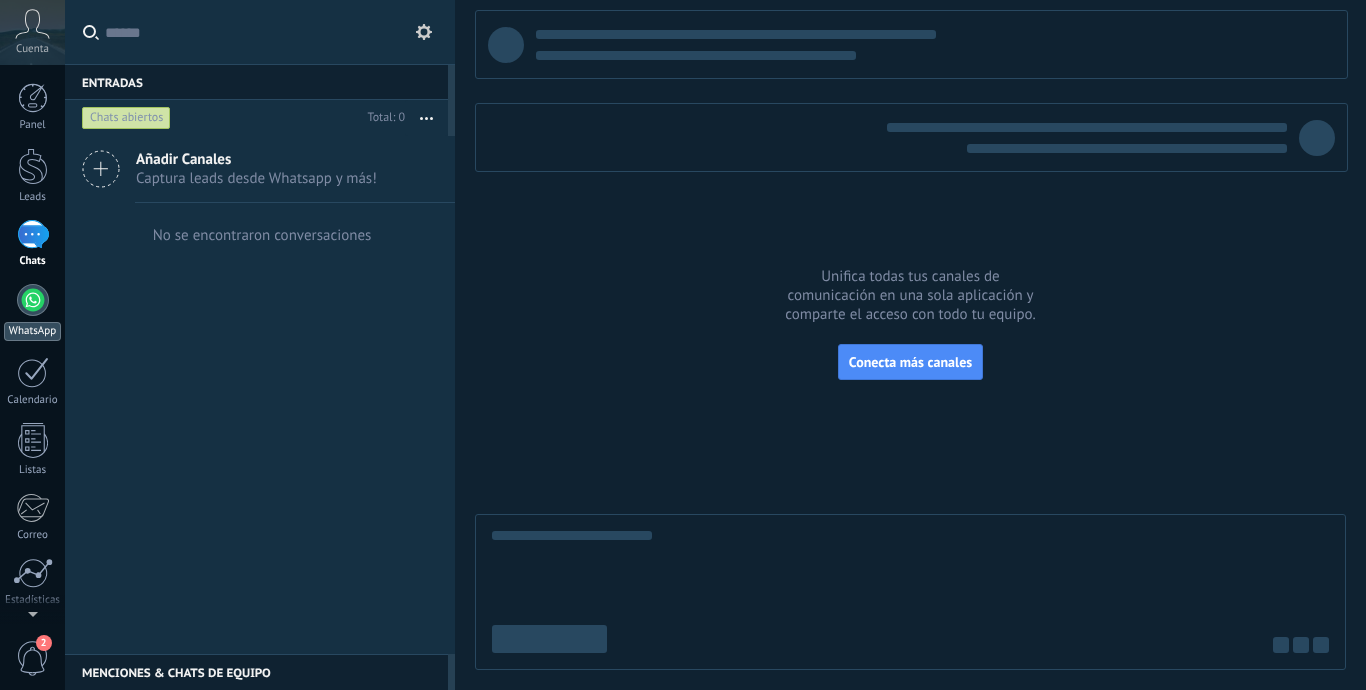 click at bounding box center [33, 300] 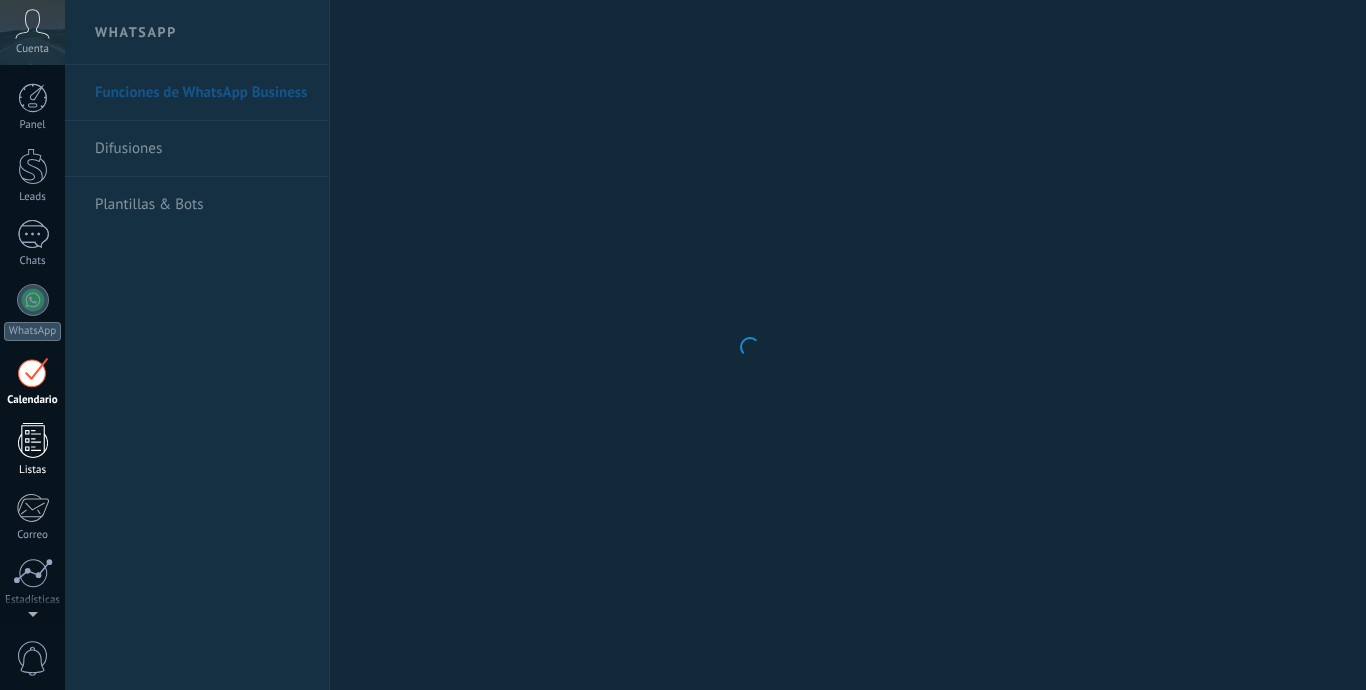 scroll, scrollTop: 0, scrollLeft: 0, axis: both 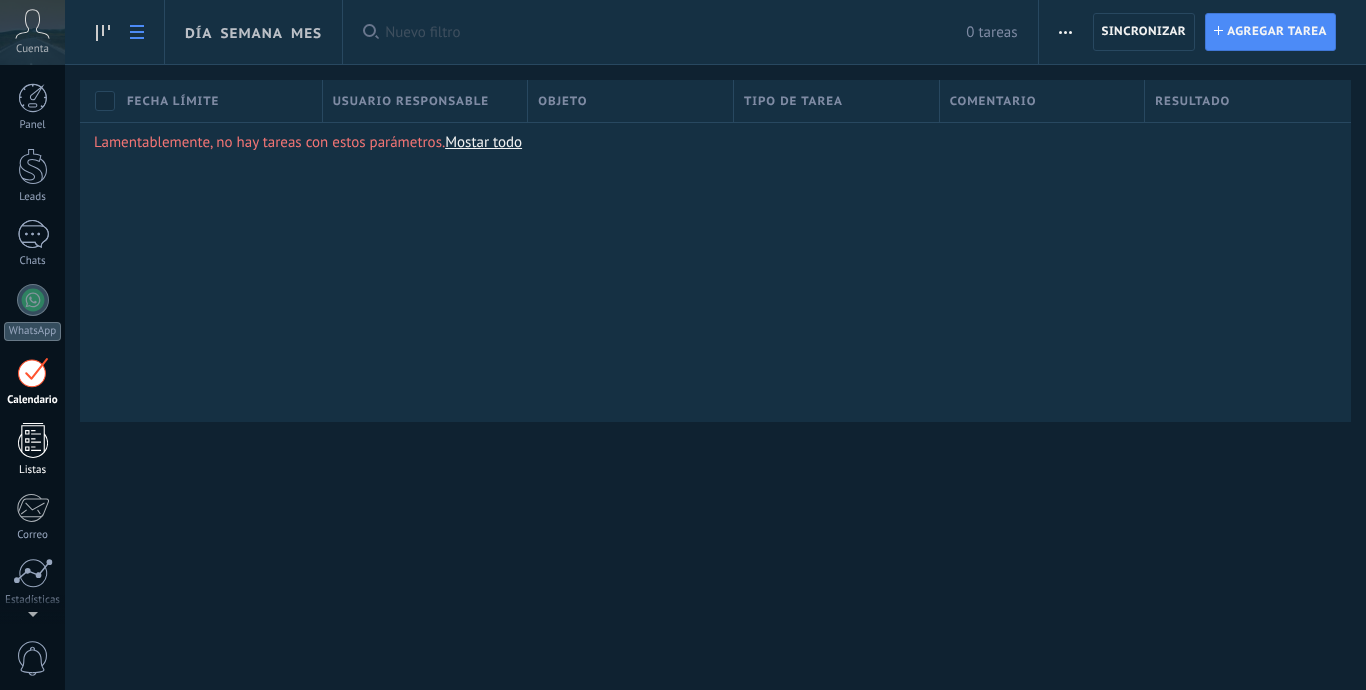 click at bounding box center (33, 440) 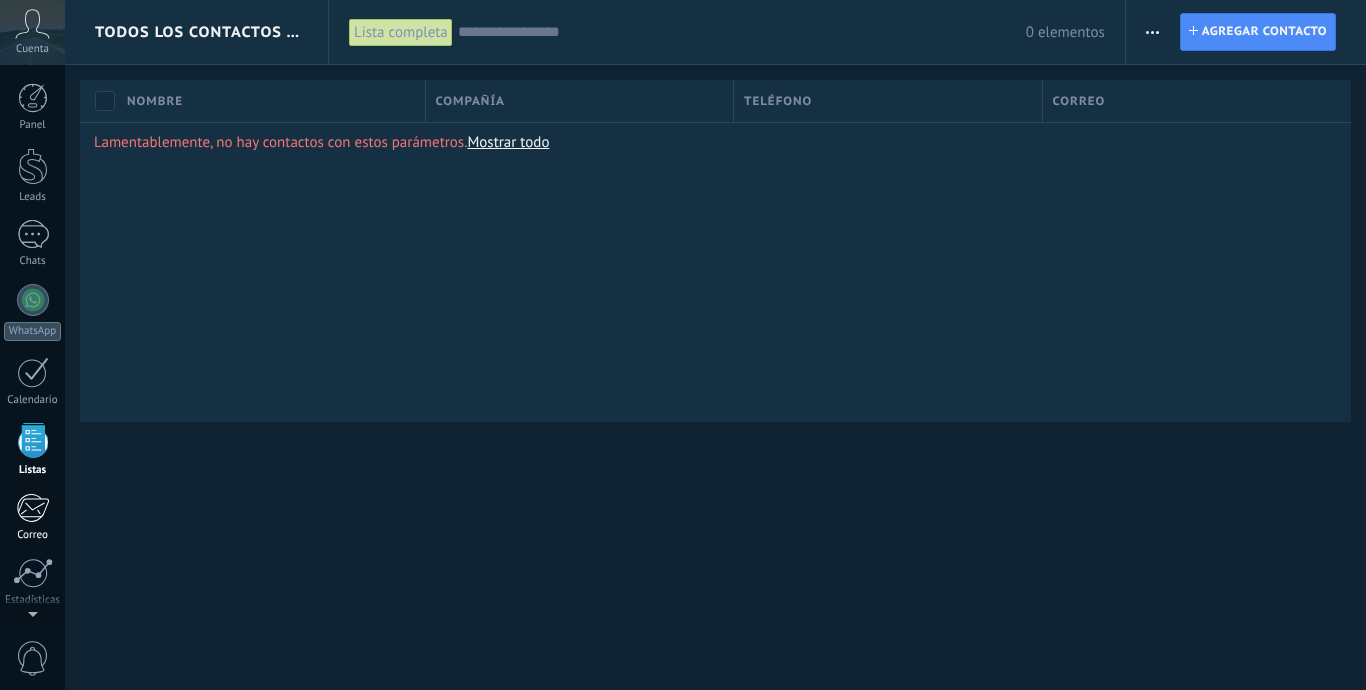 click at bounding box center (32, 508) 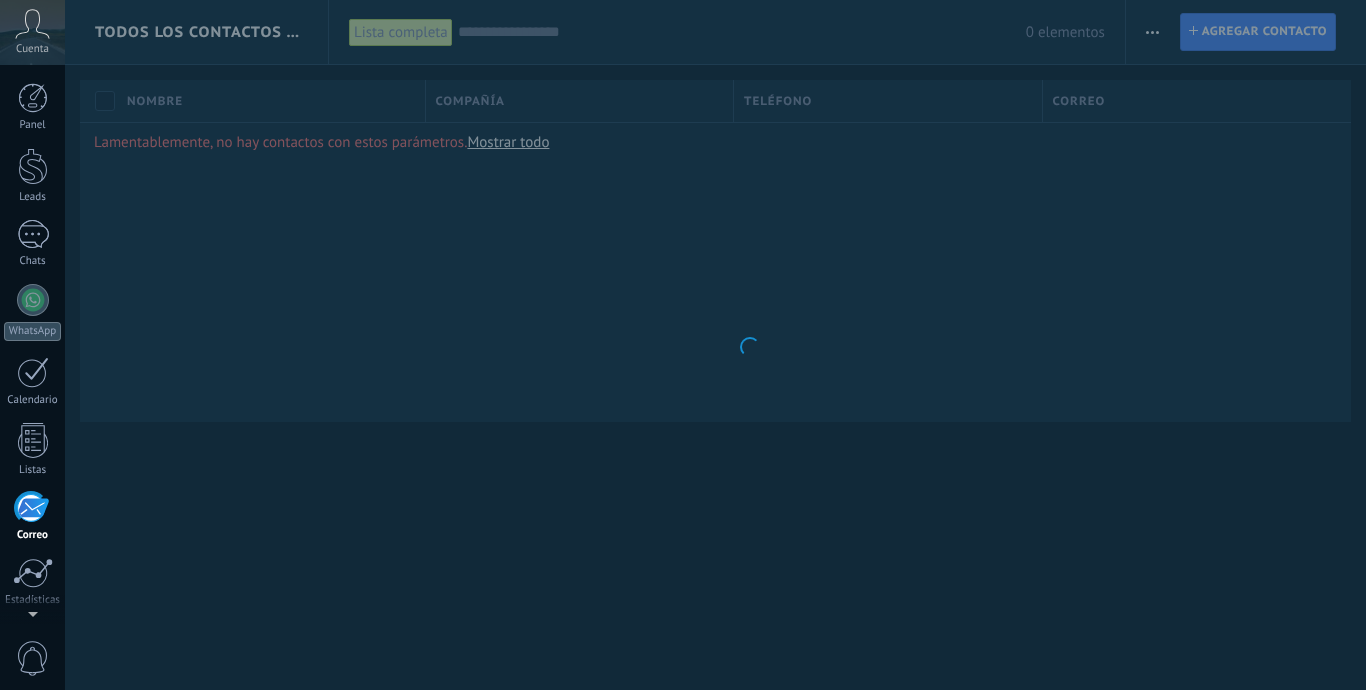 scroll, scrollTop: 142, scrollLeft: 0, axis: vertical 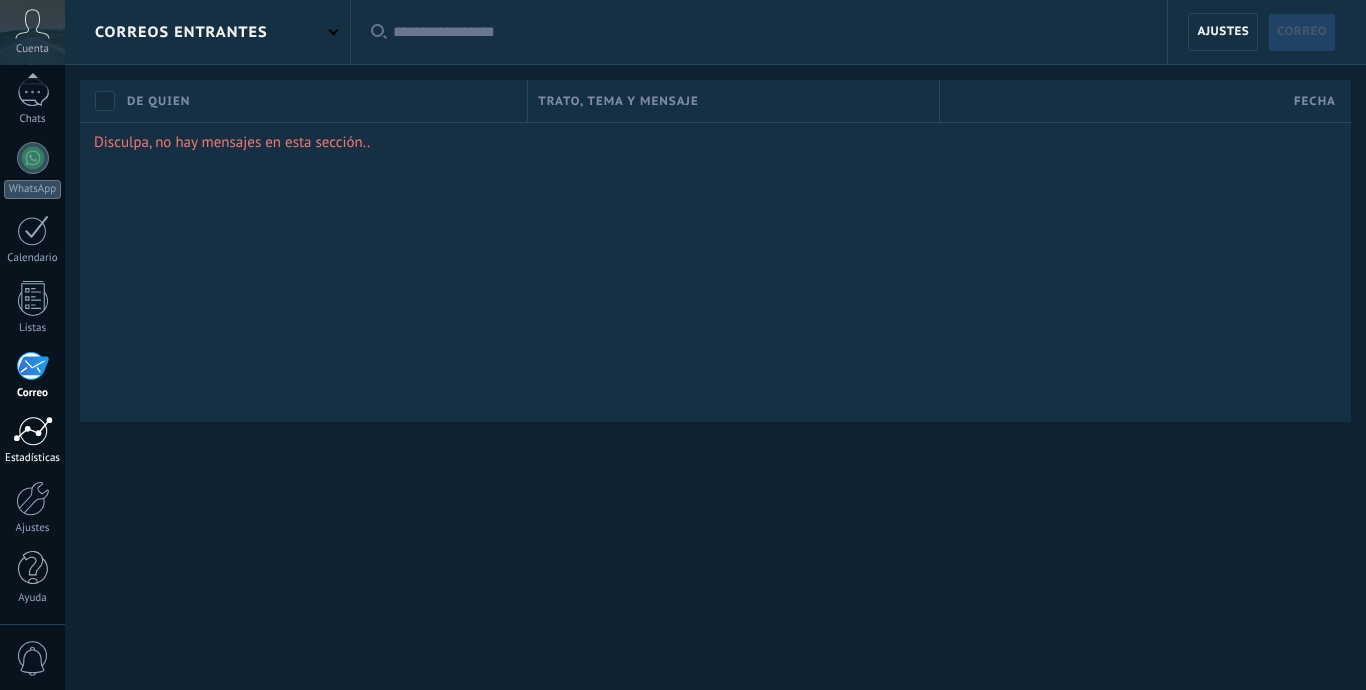 click at bounding box center [33, 431] 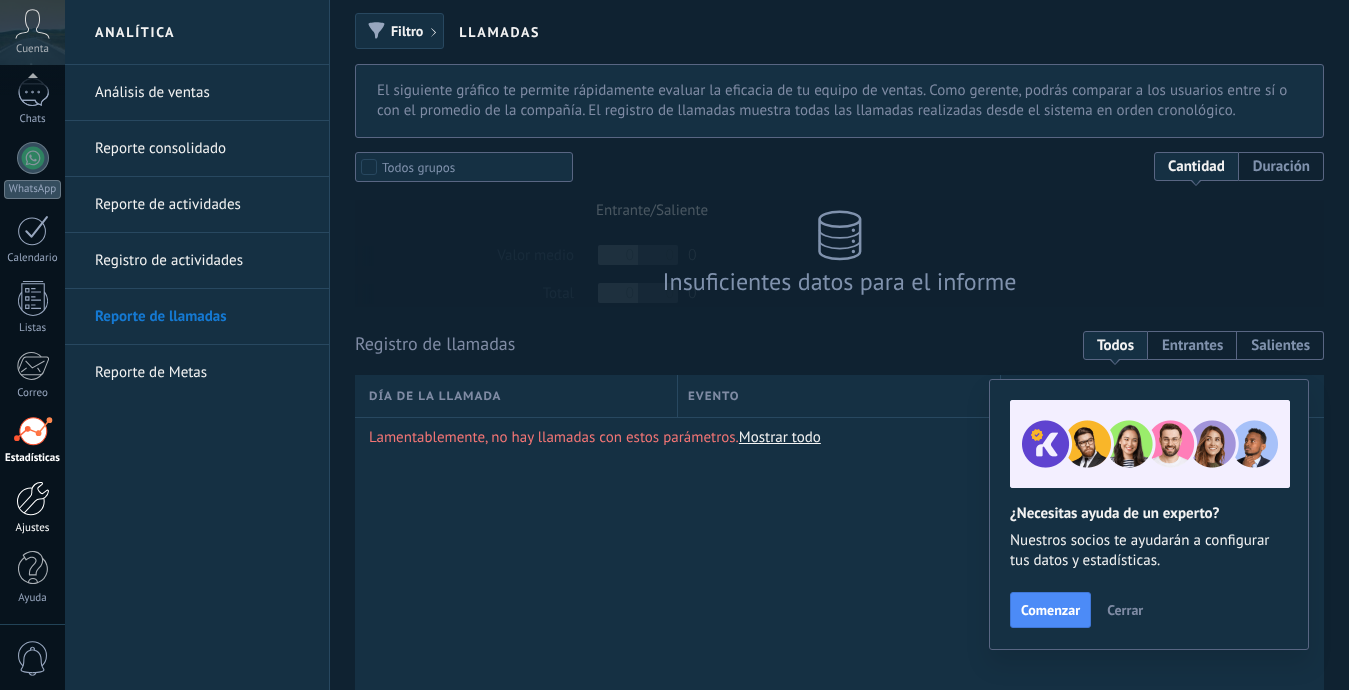 click at bounding box center (33, 498) 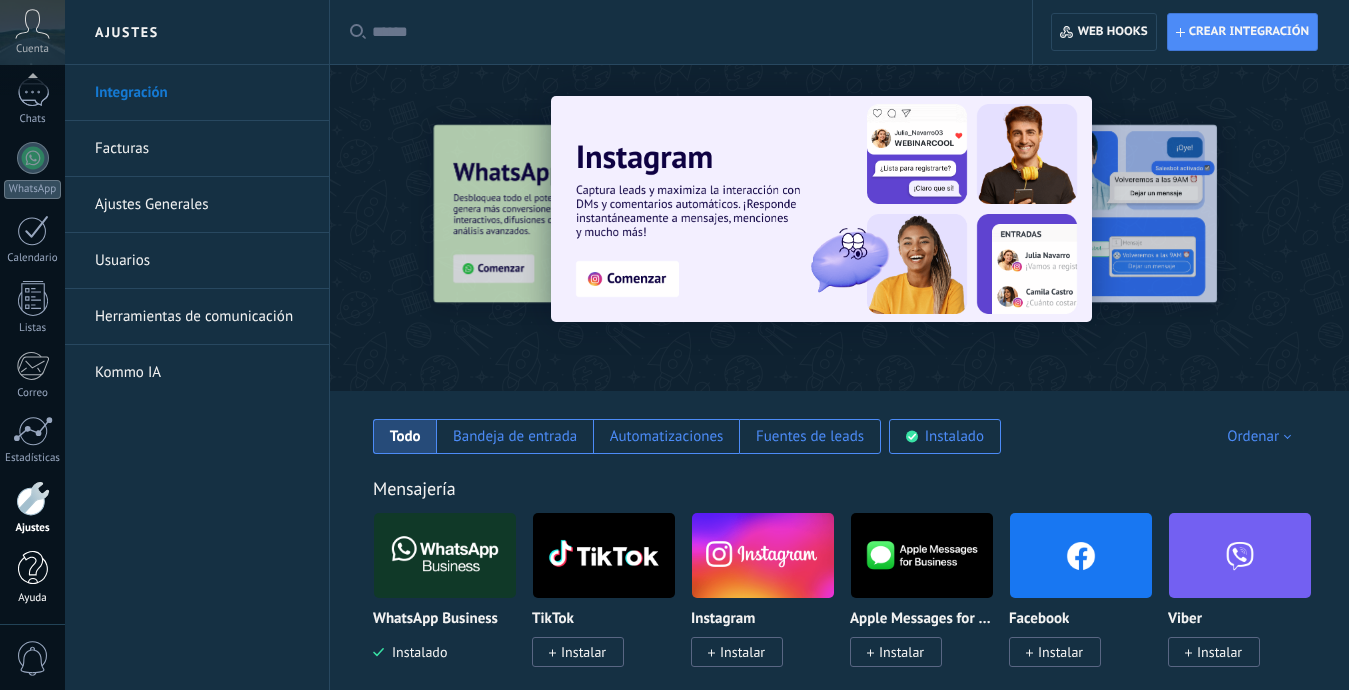 click at bounding box center [33, 568] 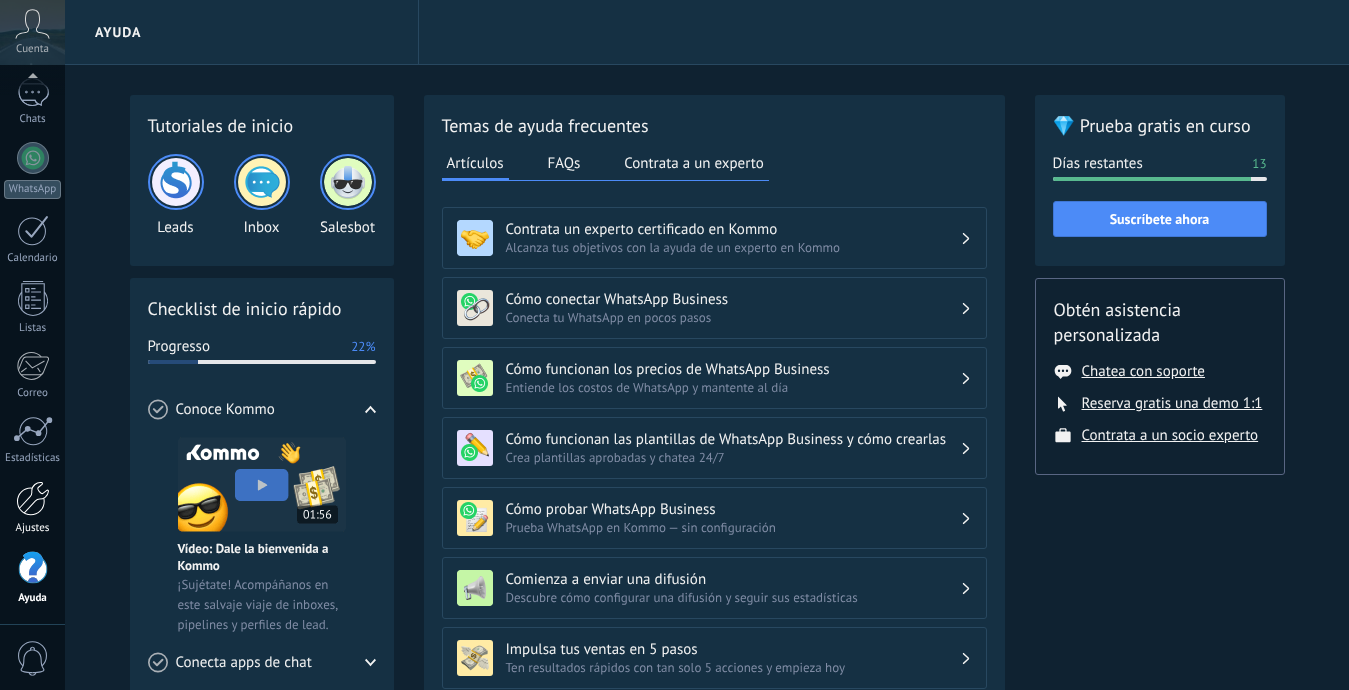 click at bounding box center (33, 498) 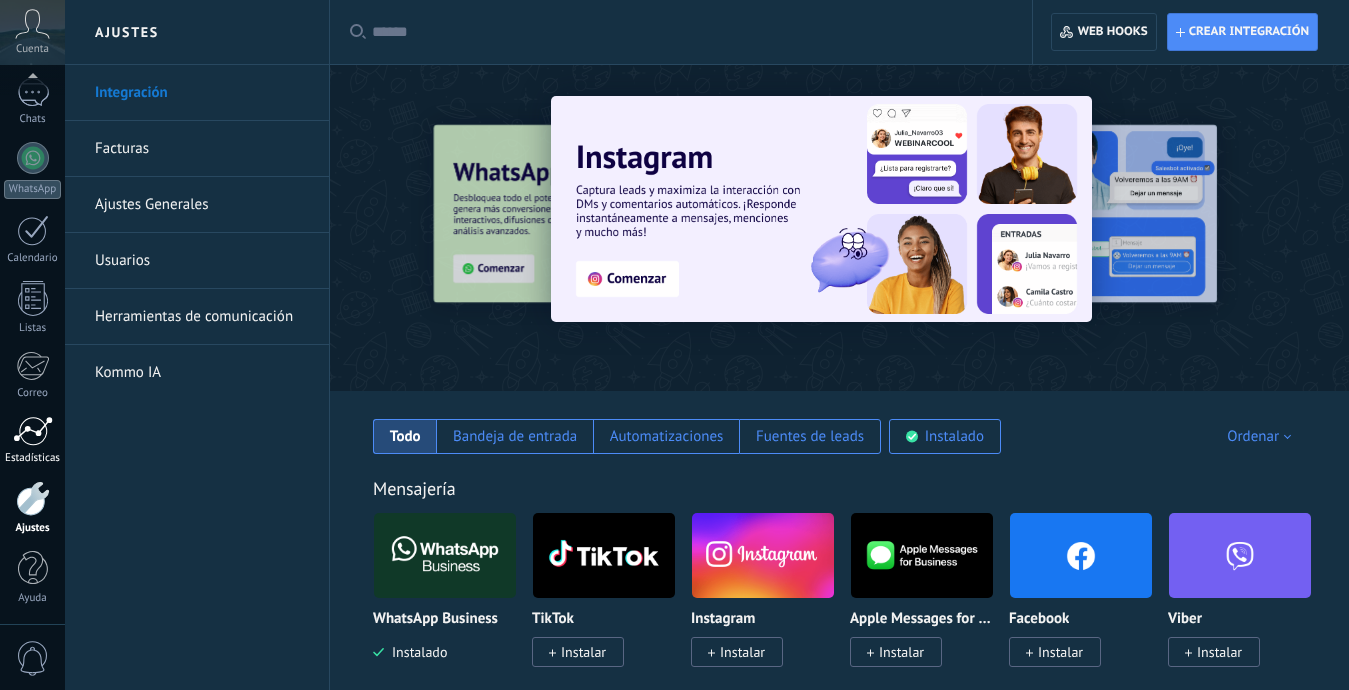 click on "Estadísticas" at bounding box center (32, 440) 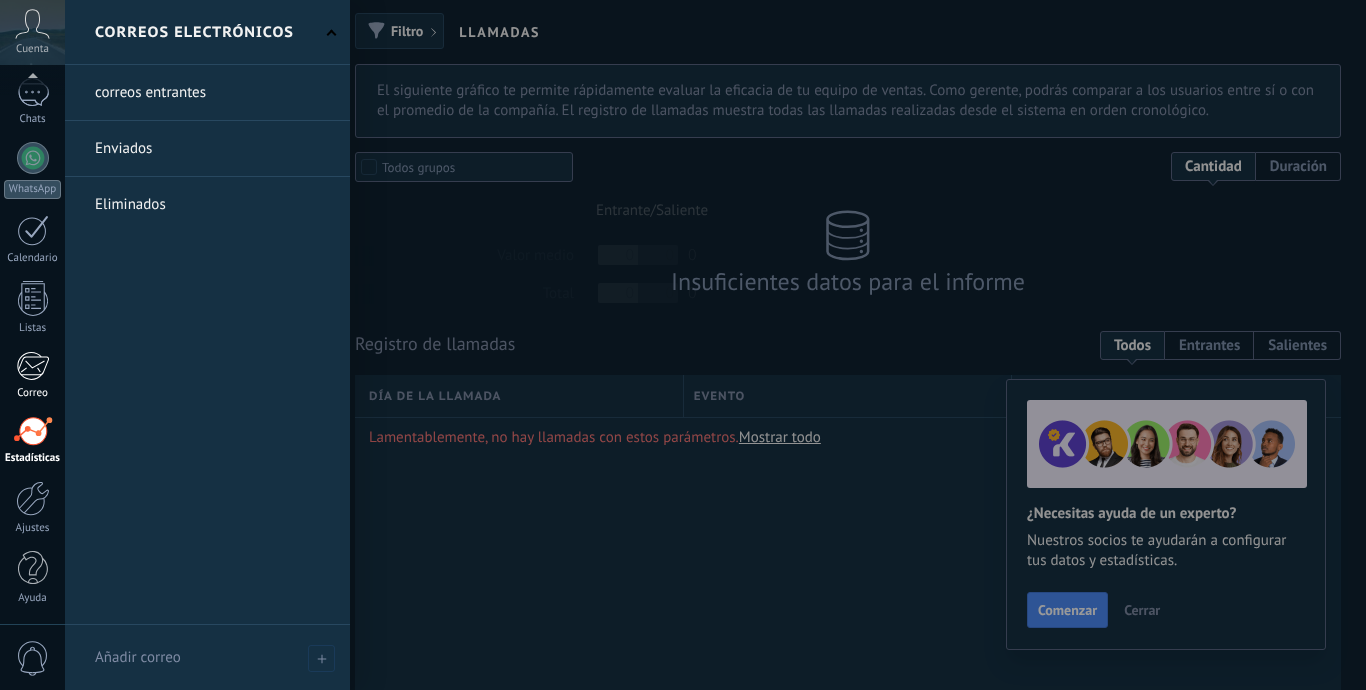 click at bounding box center (32, 366) 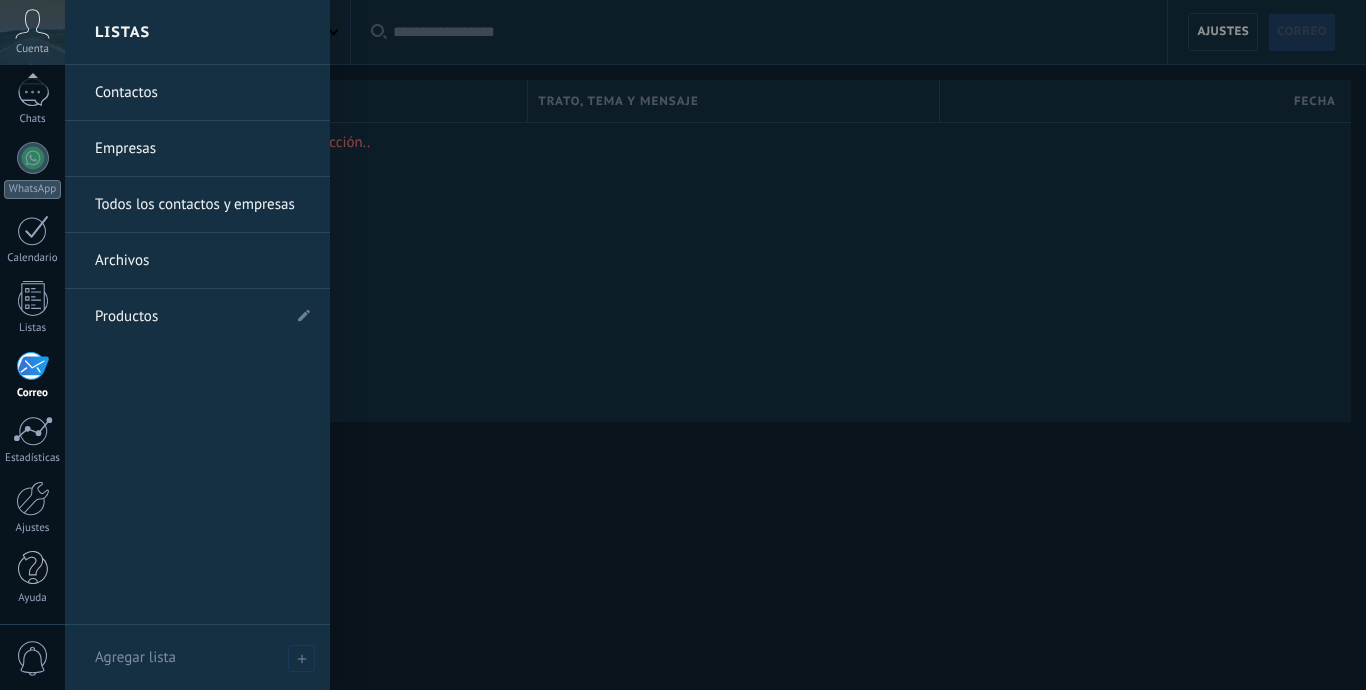 click on "Panel
Leads
Chats
WhatsApp
Clientes" at bounding box center (32, 283) 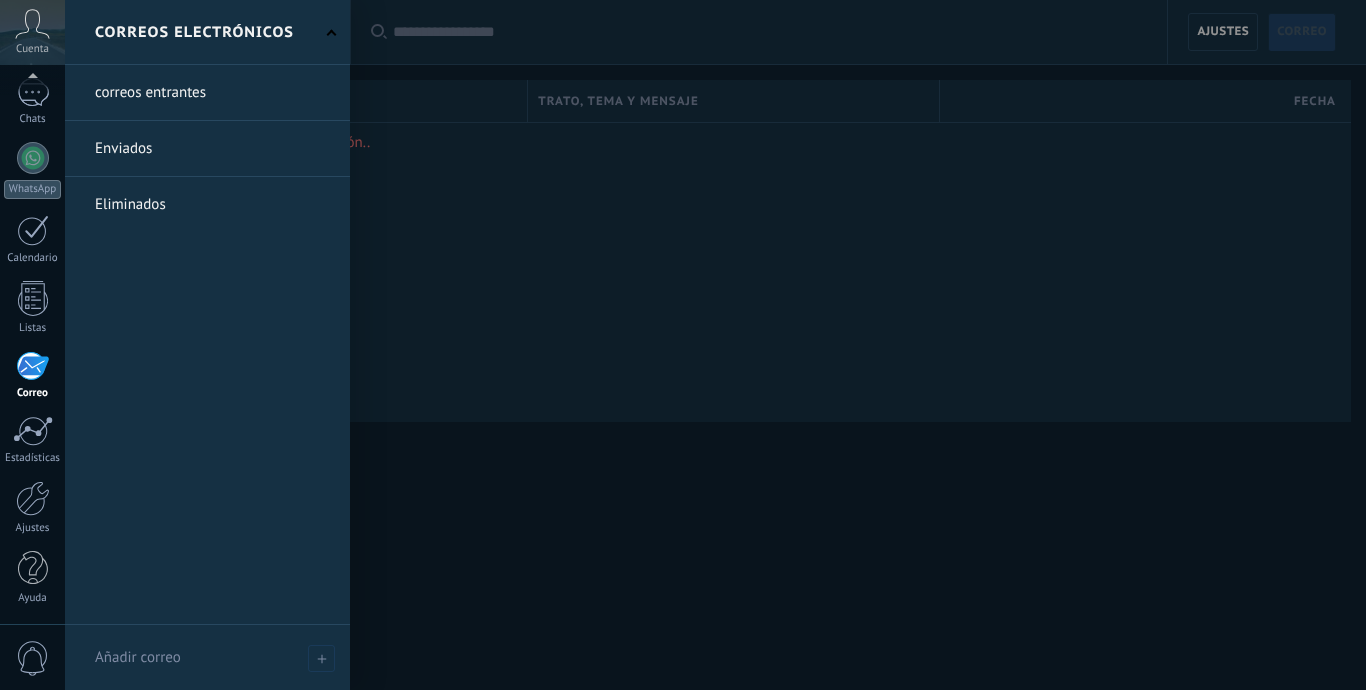 click at bounding box center (32, 366) 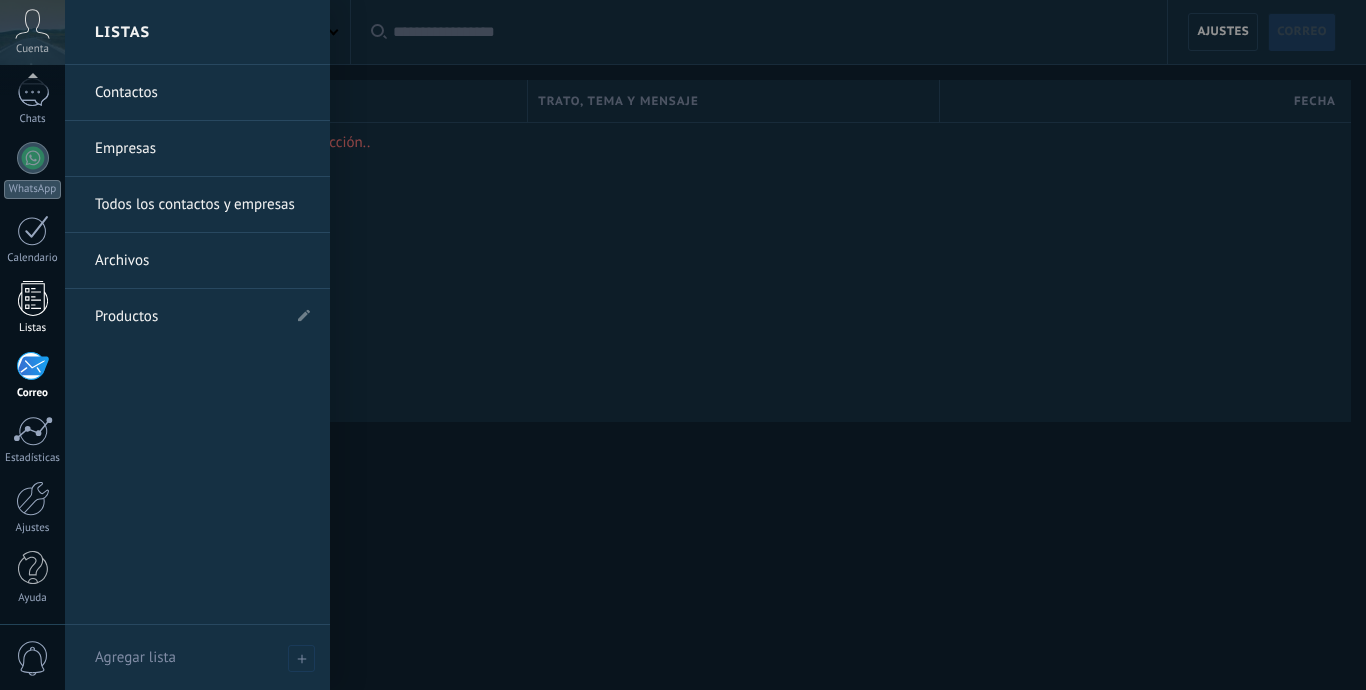 click on "Listas" at bounding box center [32, 308] 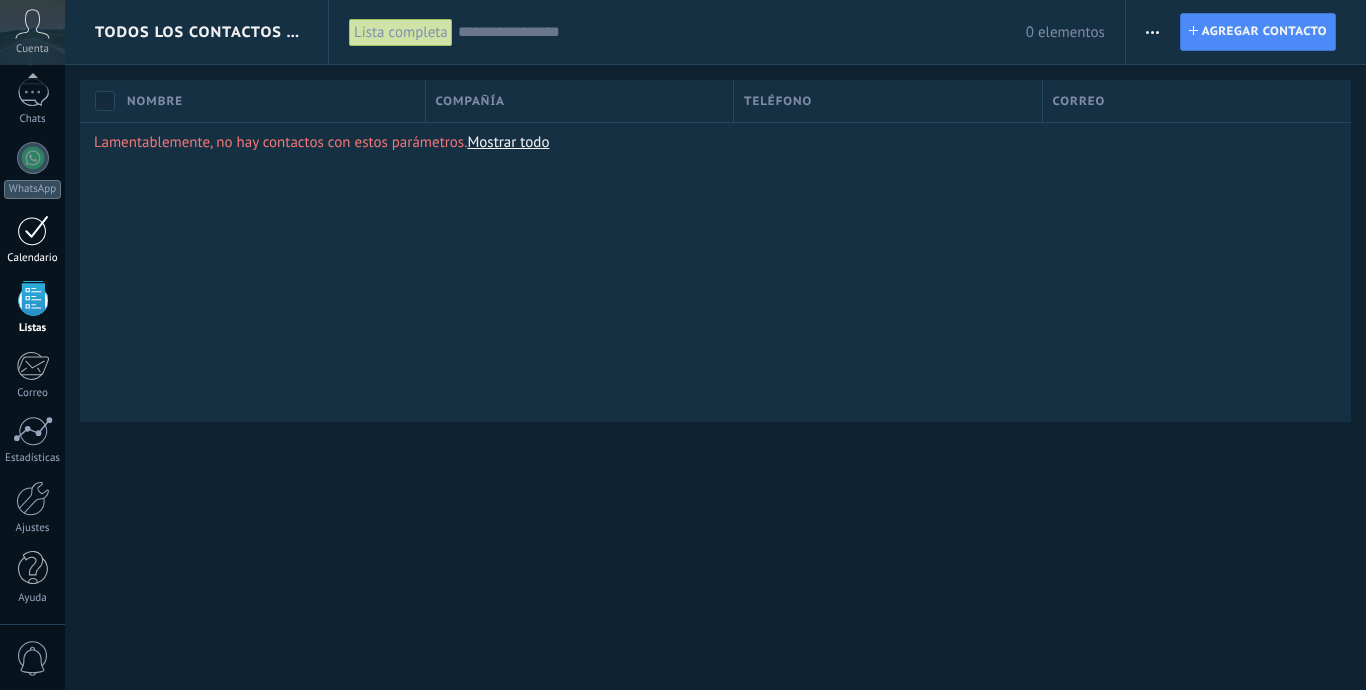 click on "Calendario" at bounding box center (32, 240) 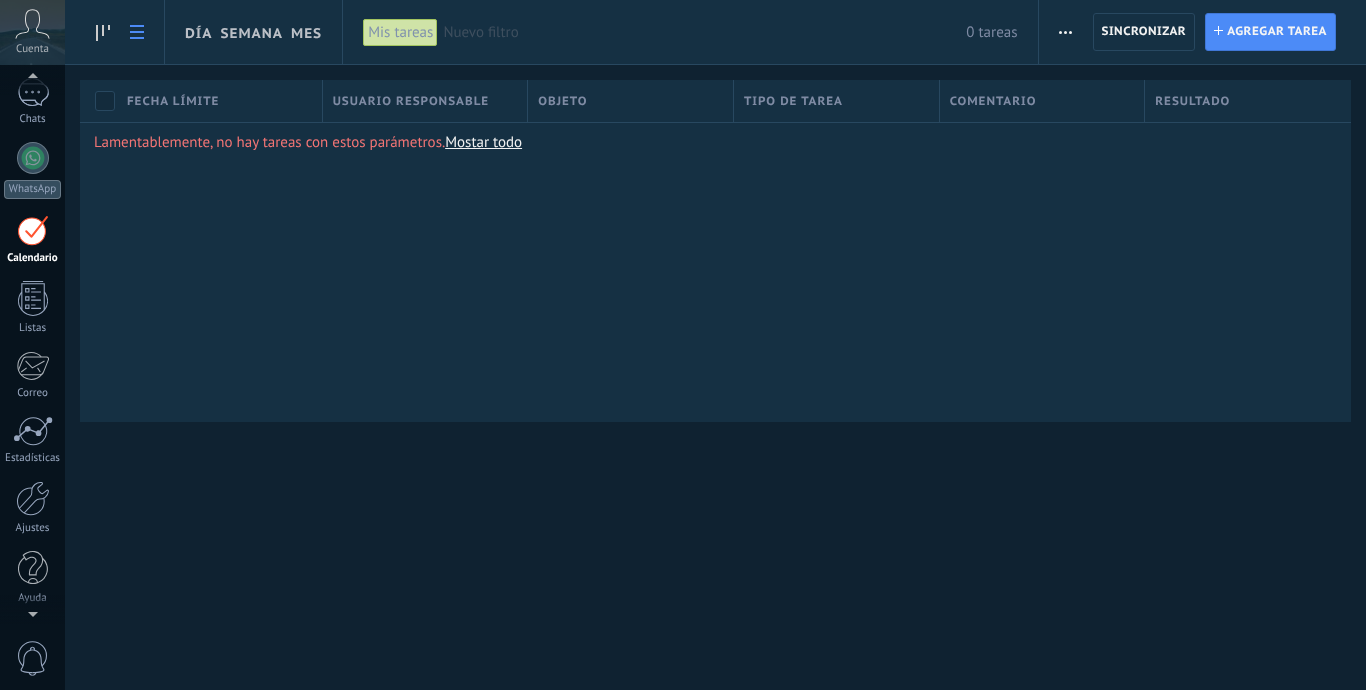 scroll, scrollTop: 118, scrollLeft: 0, axis: vertical 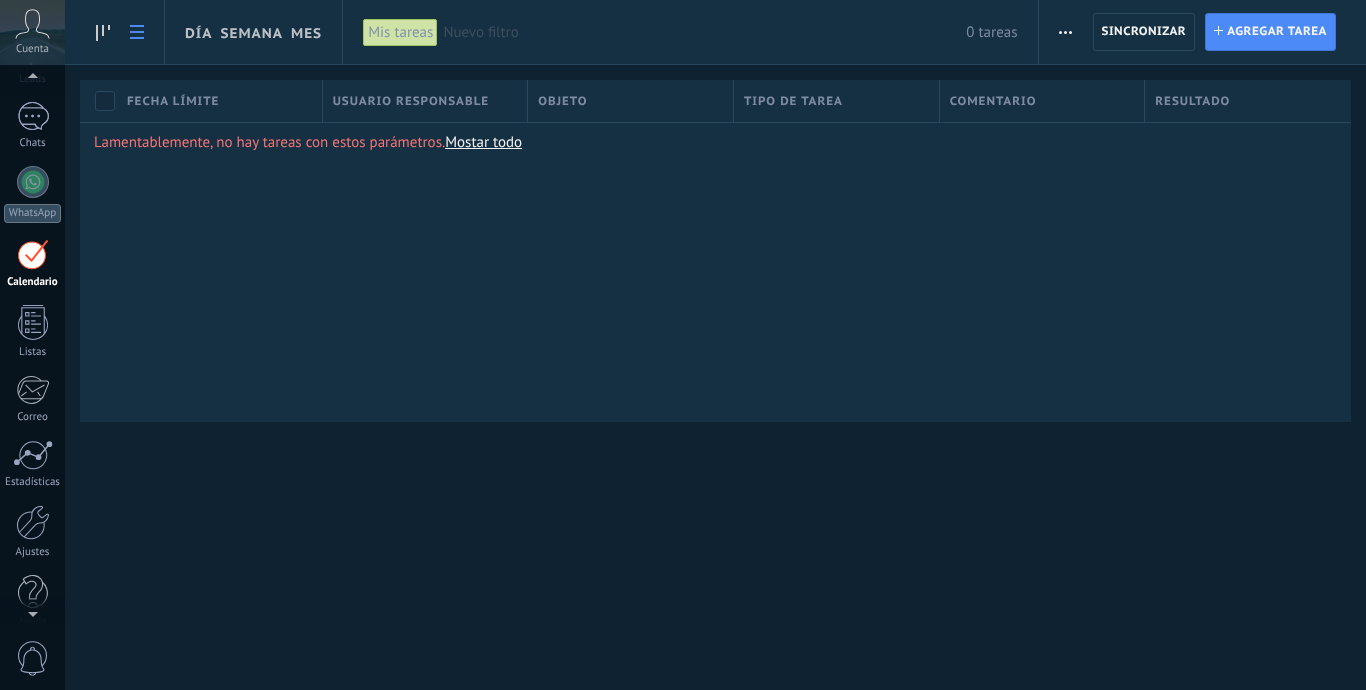 click on "Cuenta" at bounding box center (32, 49) 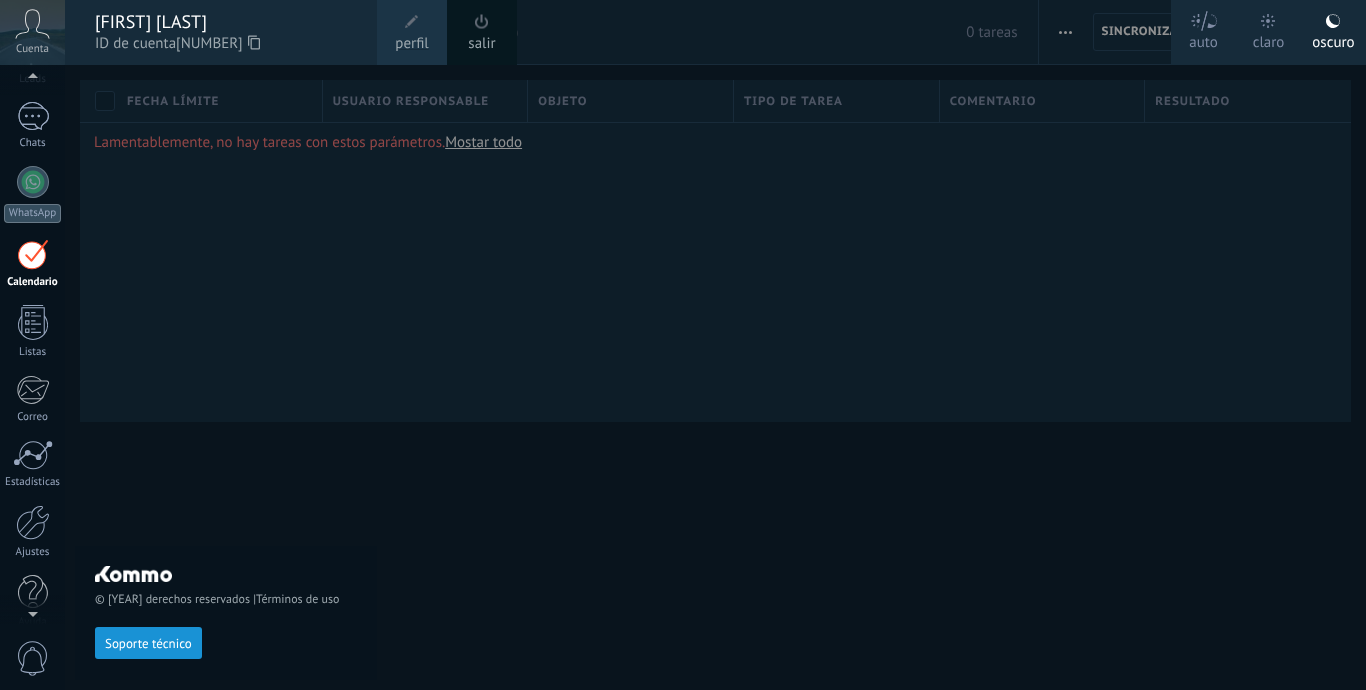 click on "salir" at bounding box center (481, 44) 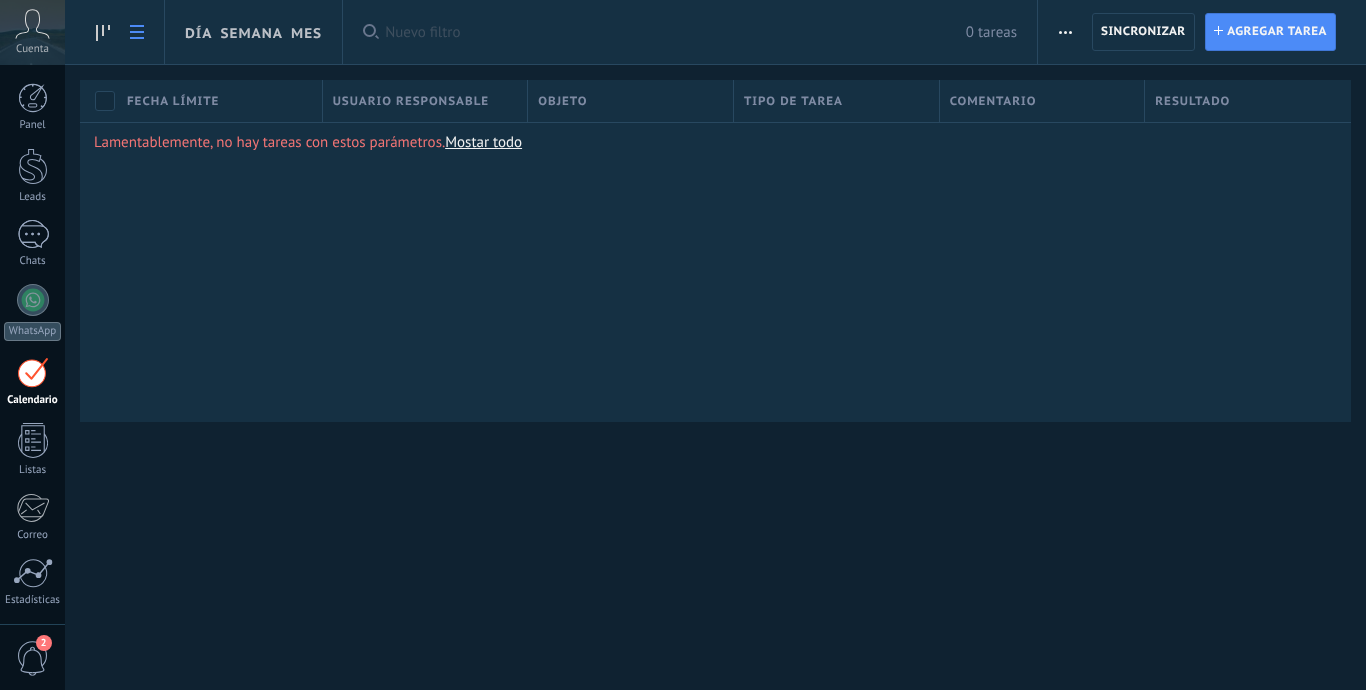 scroll, scrollTop: 0, scrollLeft: 0, axis: both 